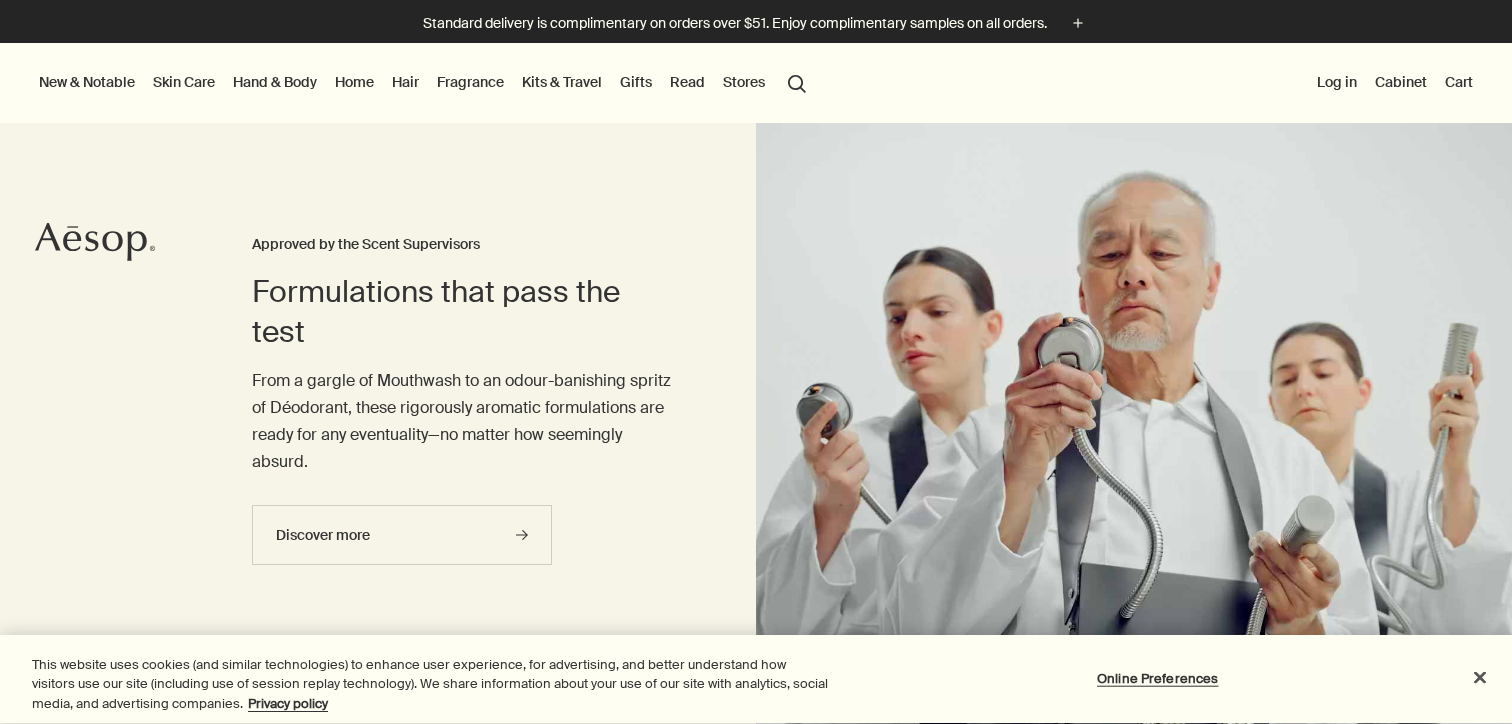 scroll, scrollTop: 0, scrollLeft: 0, axis: both 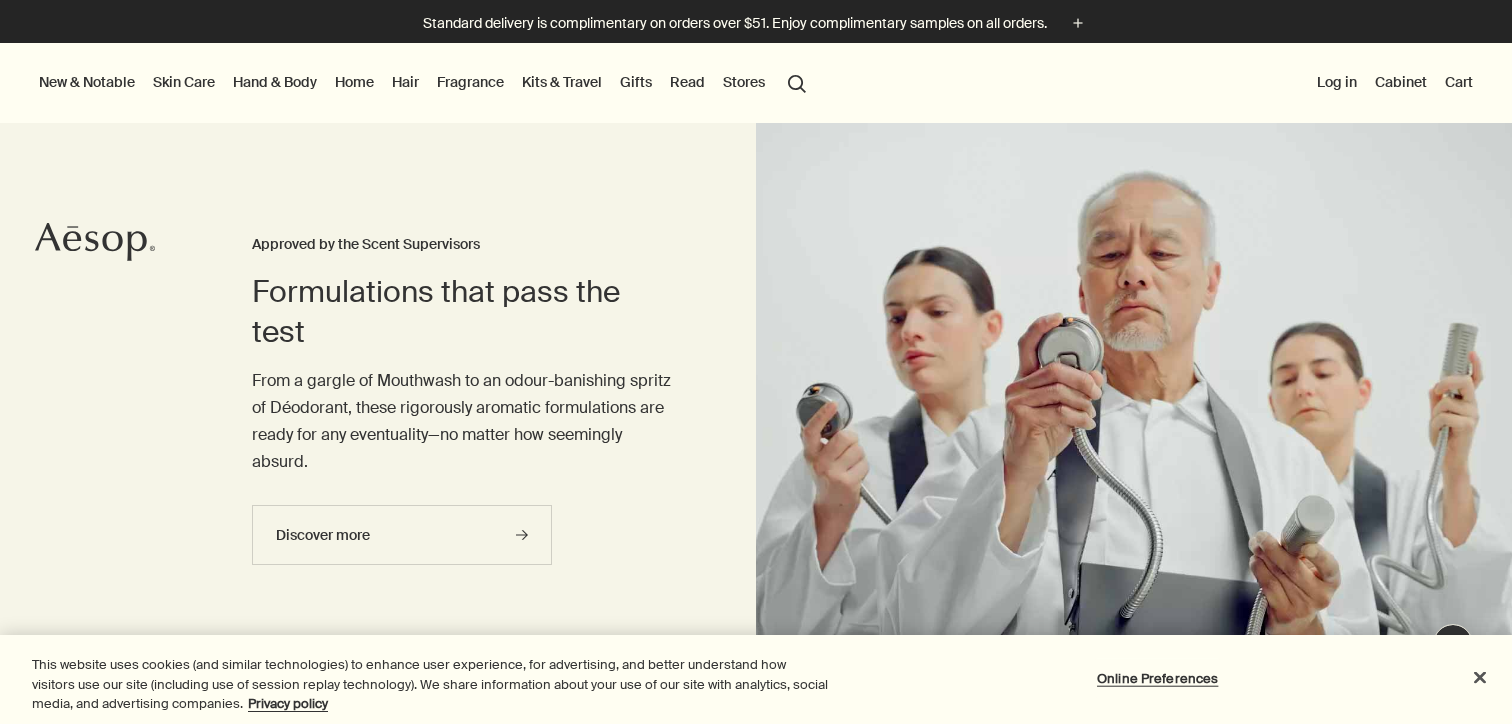 click on "Gifts" at bounding box center [636, 82] 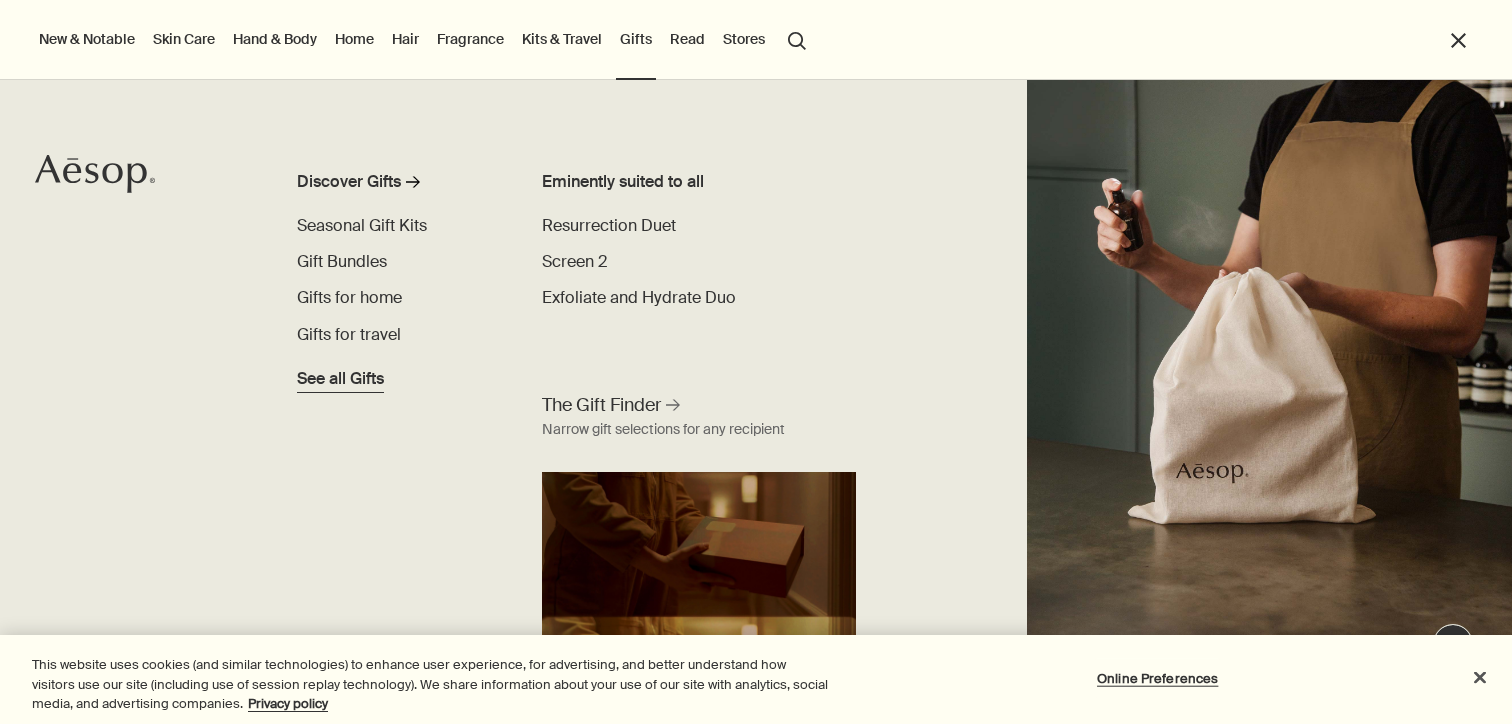 click on "See all Gifts" at bounding box center [340, 379] 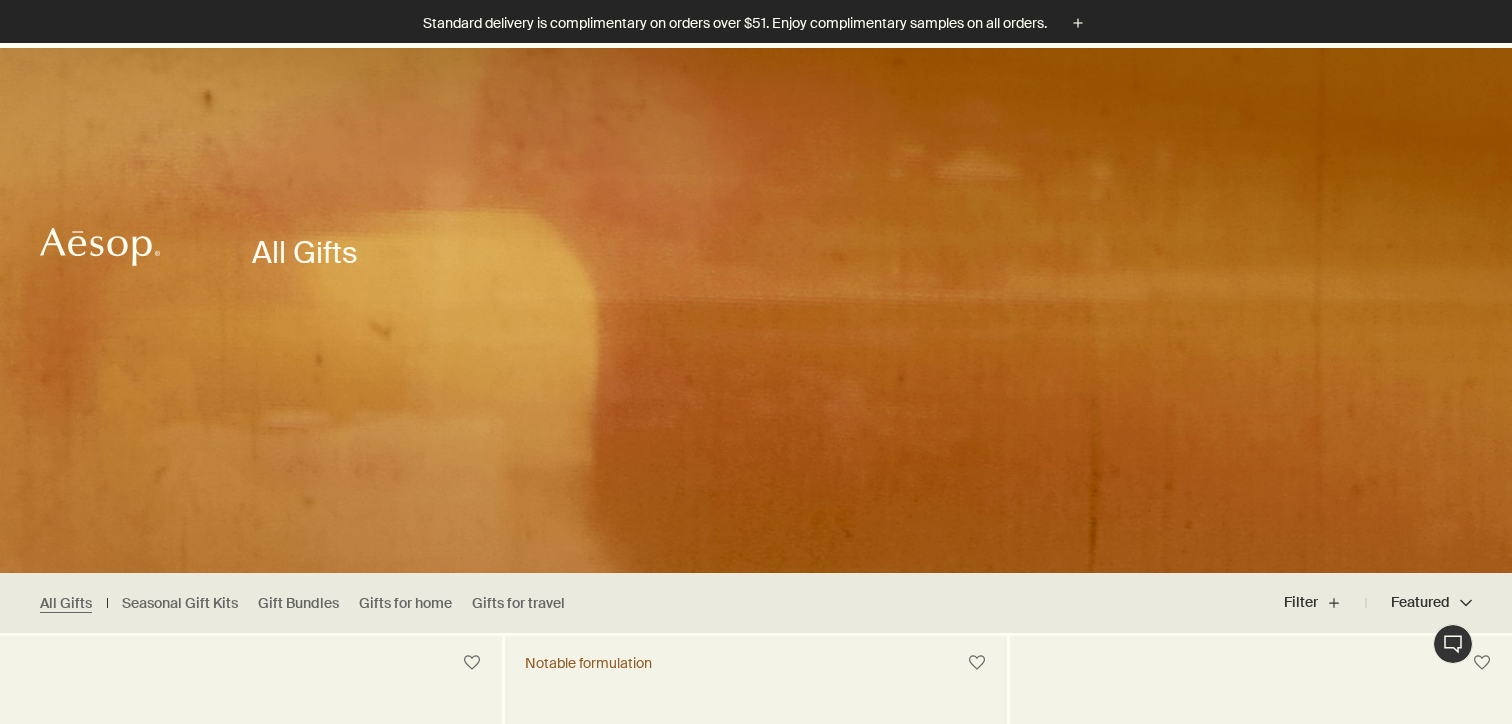 scroll, scrollTop: 603, scrollLeft: 0, axis: vertical 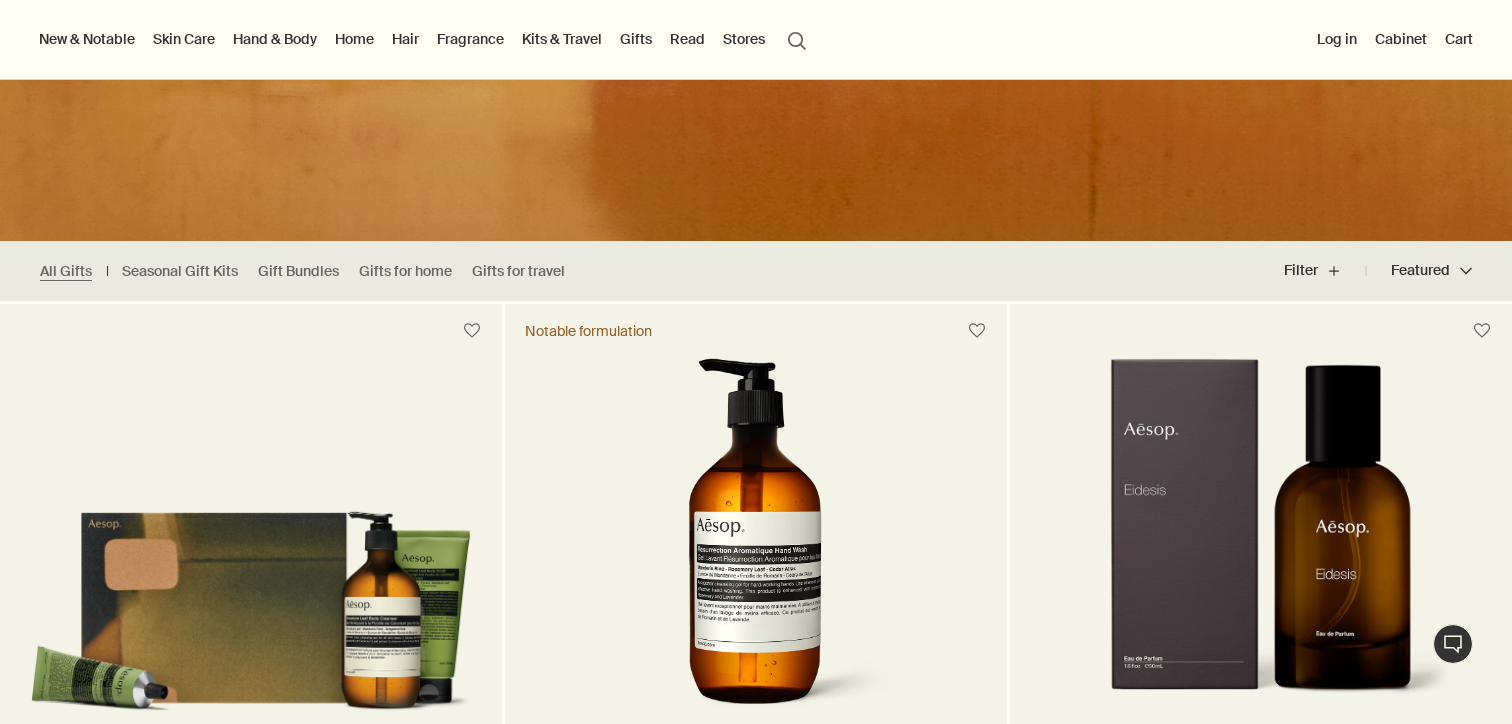 click on "Featured Featured chevron" at bounding box center [1419, 271] 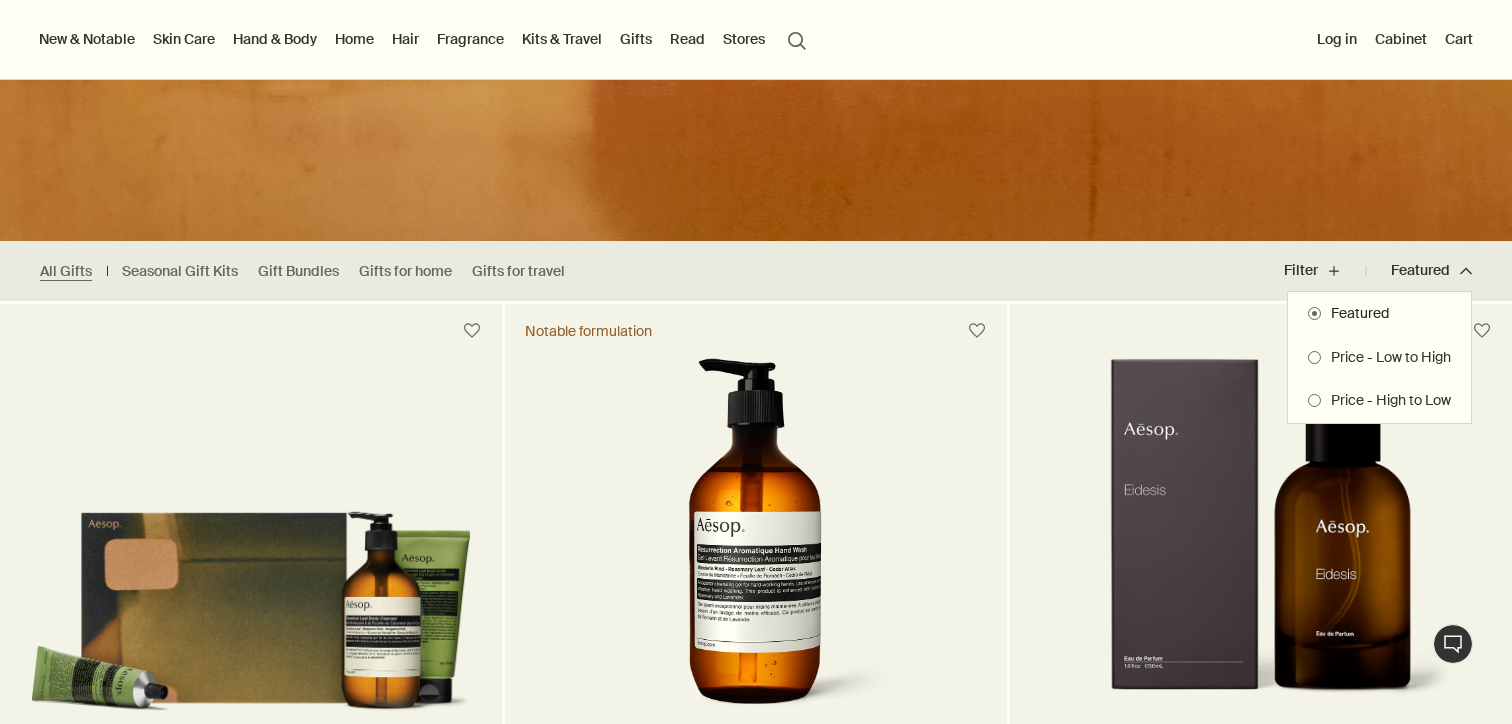 click on "Price - Low to High" at bounding box center (1386, 358) 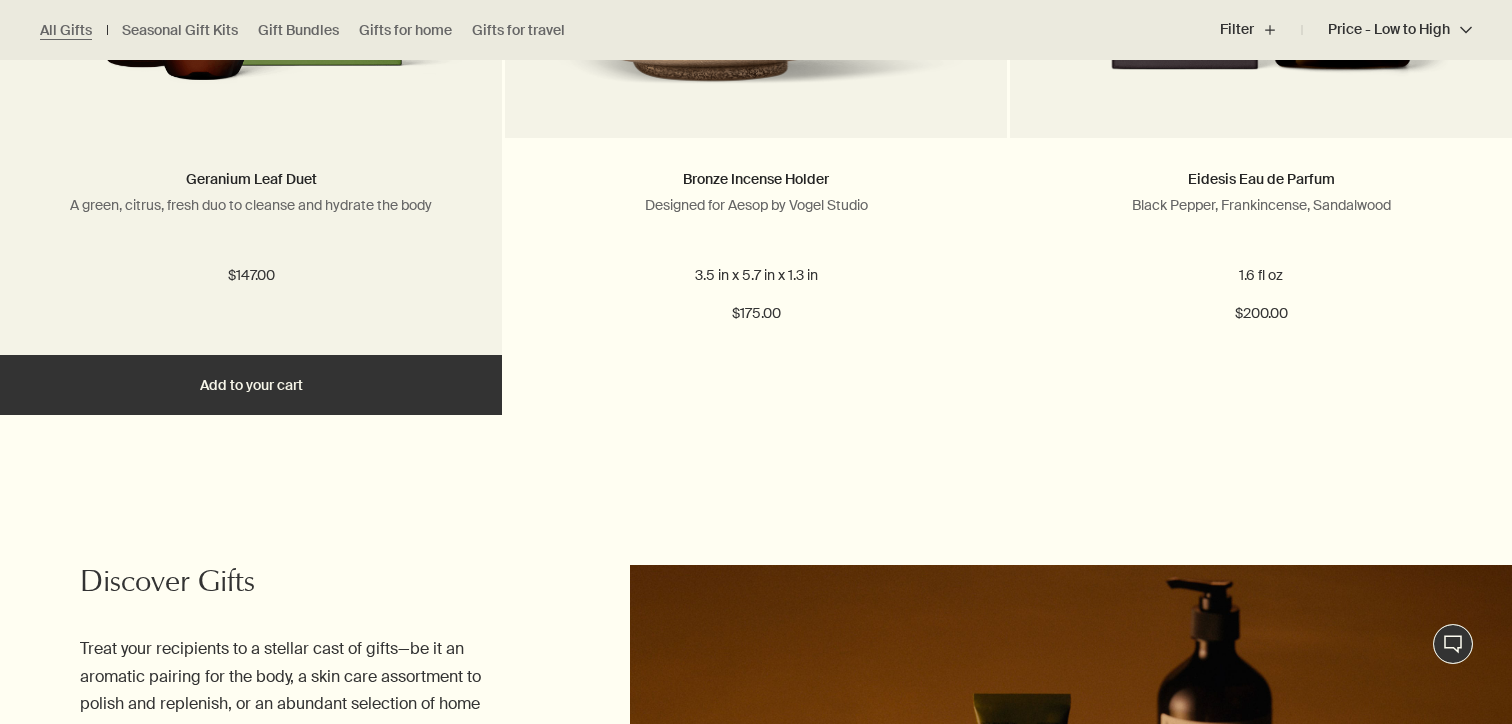 scroll, scrollTop: 6830, scrollLeft: 0, axis: vertical 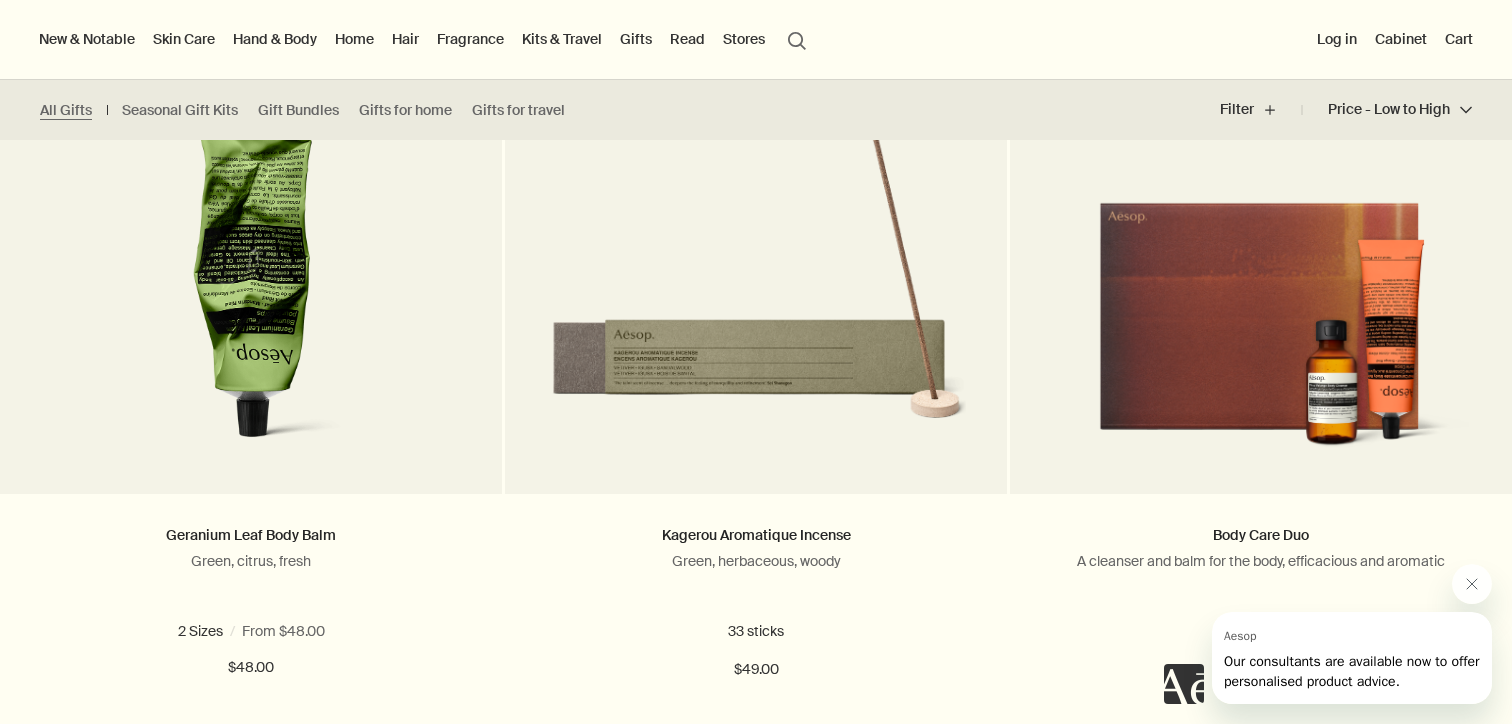 click on "New & Notable New additions Lucent Facial Refiner Eleos Nourishing Body Cleanser Aurner Eau de Parfum Virēre Eau de Parfum Notable formulations Reverence Aromatique Hand Wash Geranium Leaf Body Cleanser Resurrection Aromatique Hand Balm Immaculate Facial Tonic Skin Care Discover Skin Care   rightArrow Cleansers & Exfoliants Treat & Masque Toners Hydrators & Moisturisers Eye & Lip Care Shaving Sun Care Skin Care Kits See all Skin Care Skin type or concern Normal Dry Oily Combination Sensitive Mature Seasonal Skin Care Summer Winter New additions Lucent Facial Refiner Immaculate Facial Tonic An introduction to skin types   rightArrow Lessons from the lab Hand & Body Discover Hand & Body   rightArrow Hand Washes & Balms Bar Soaps Body Cleansers & Scrubs Body Balms & Oils Oral Care & Deodorants See all Hand & Body New additions Eleos Nourishing Body Cleanser Eleos Aromatique Hand Balm Refresh Body Cleansing Slab New Eleos Nourishing Body Cleanser   rightArrow The shower, your stage Home Discover Home   Incense" at bounding box center (425, 40) 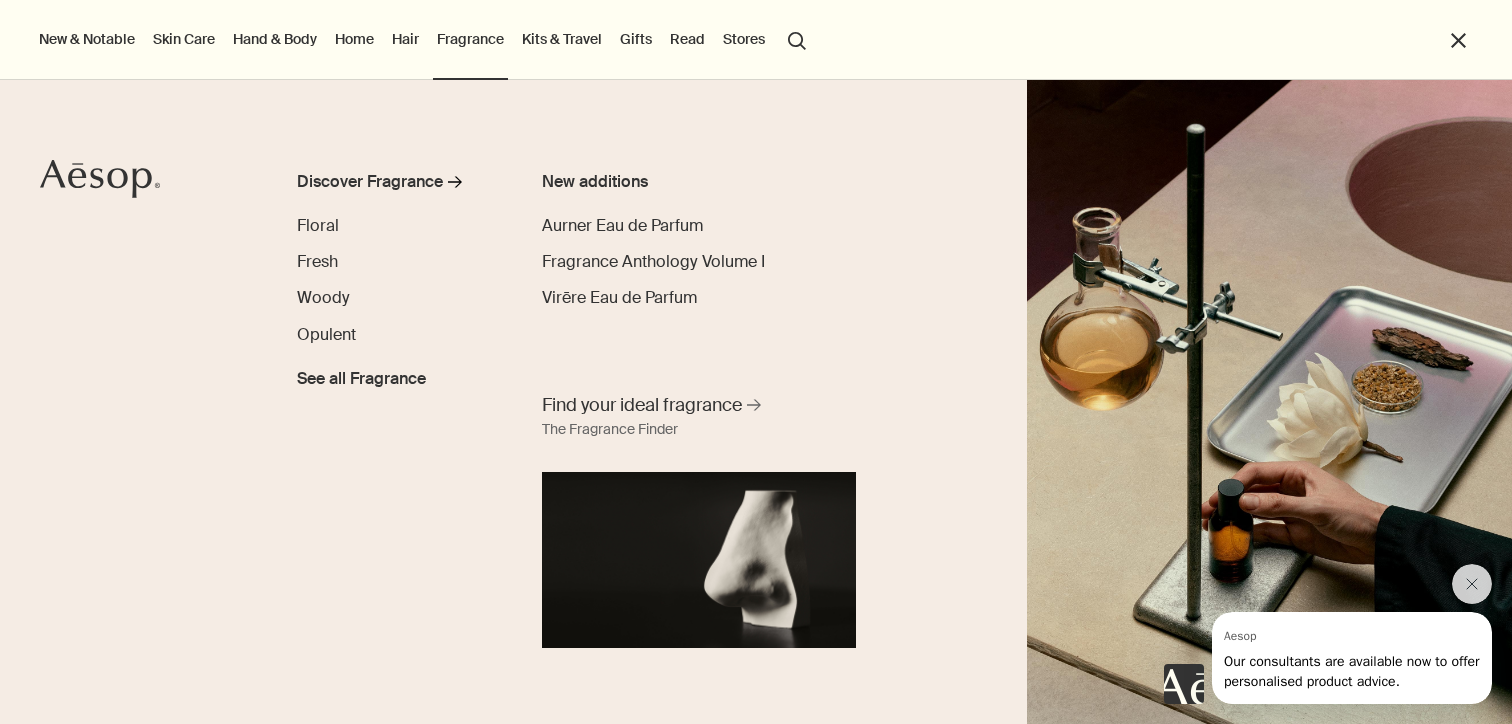 click on "Home" at bounding box center [354, 39] 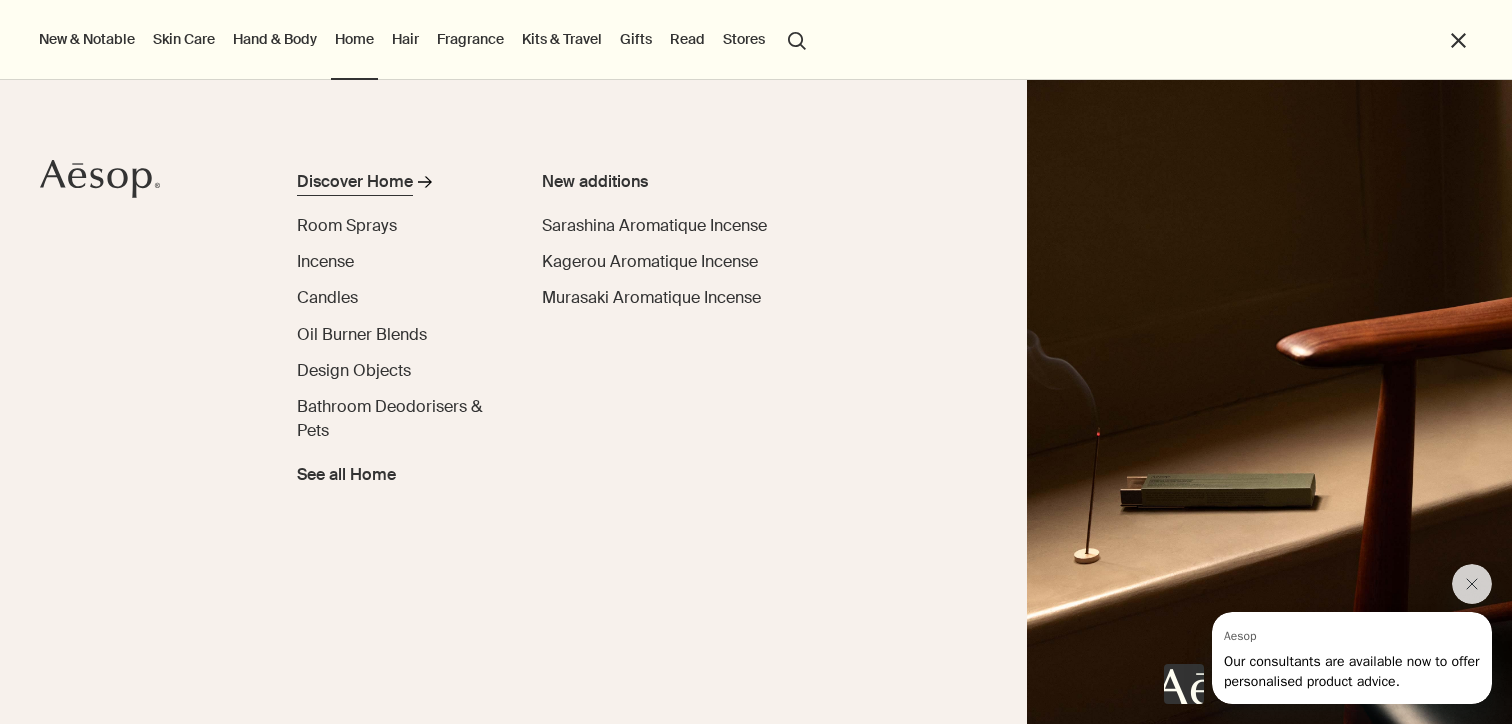 click on "Discover Home" at bounding box center (355, 182) 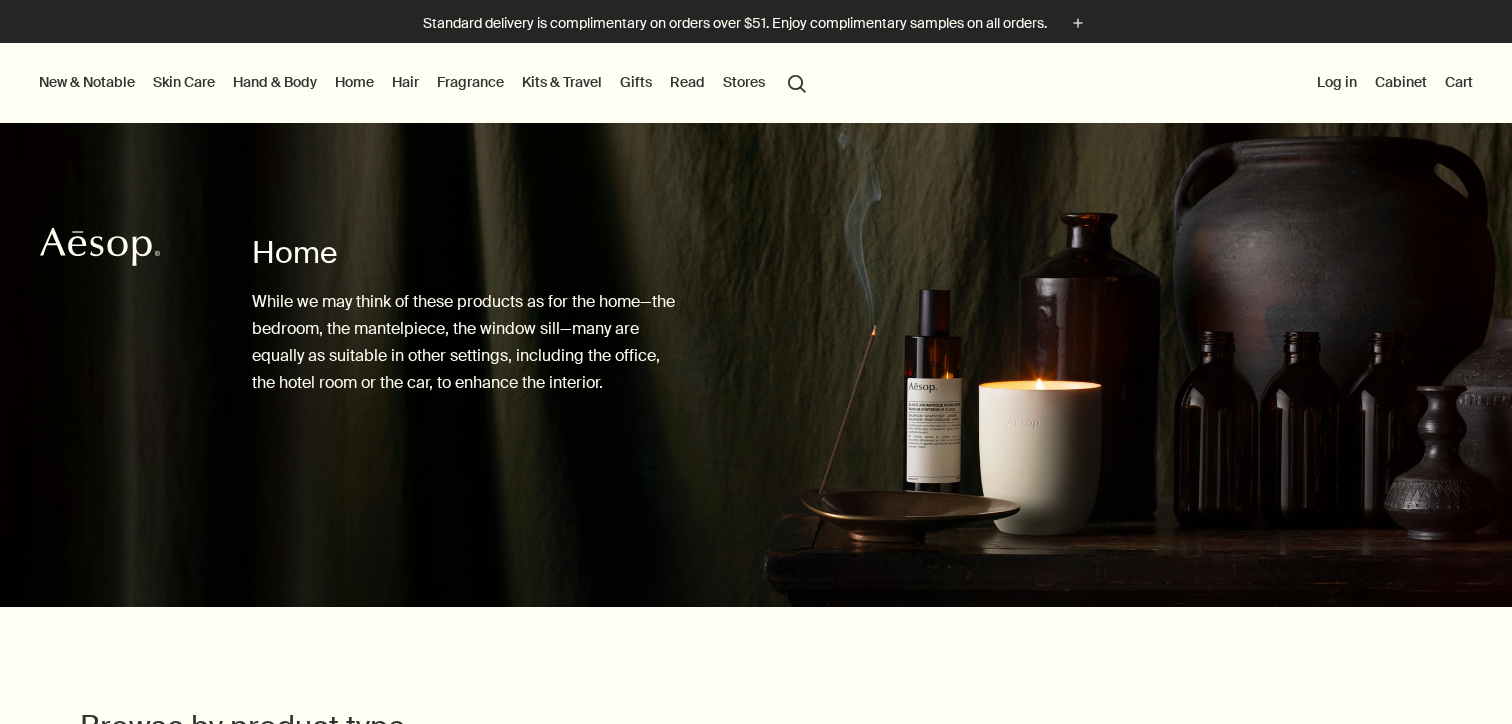 scroll, scrollTop: 746, scrollLeft: 0, axis: vertical 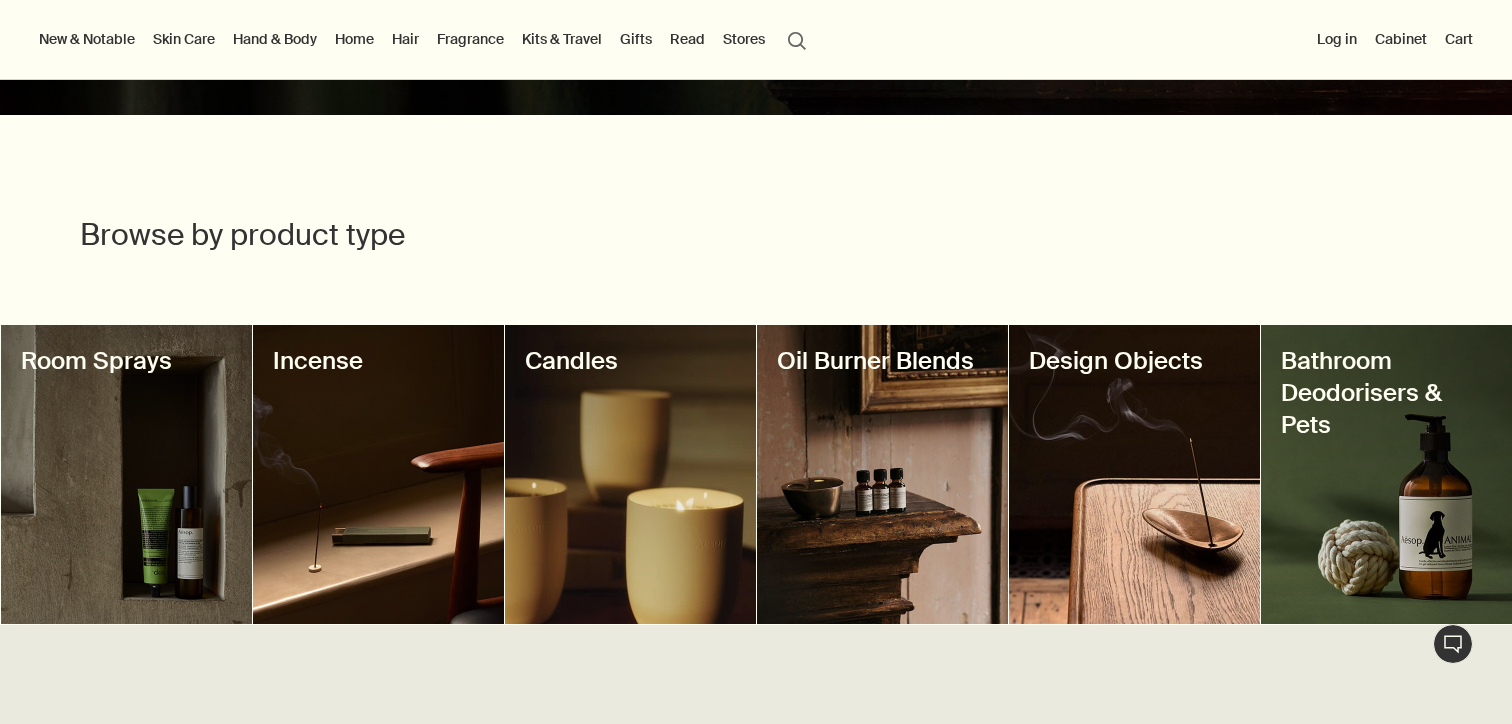 click at bounding box center [378, 474] 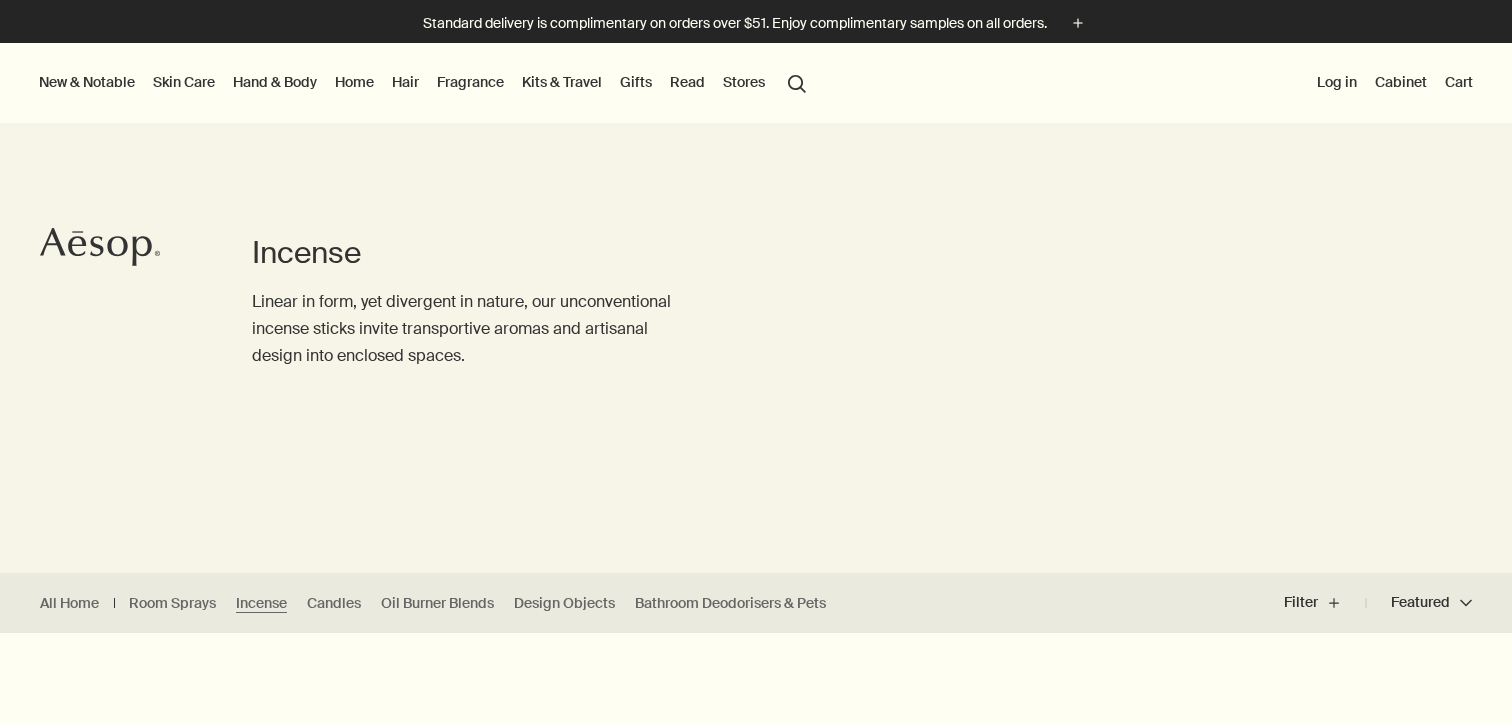 scroll, scrollTop: 0, scrollLeft: 0, axis: both 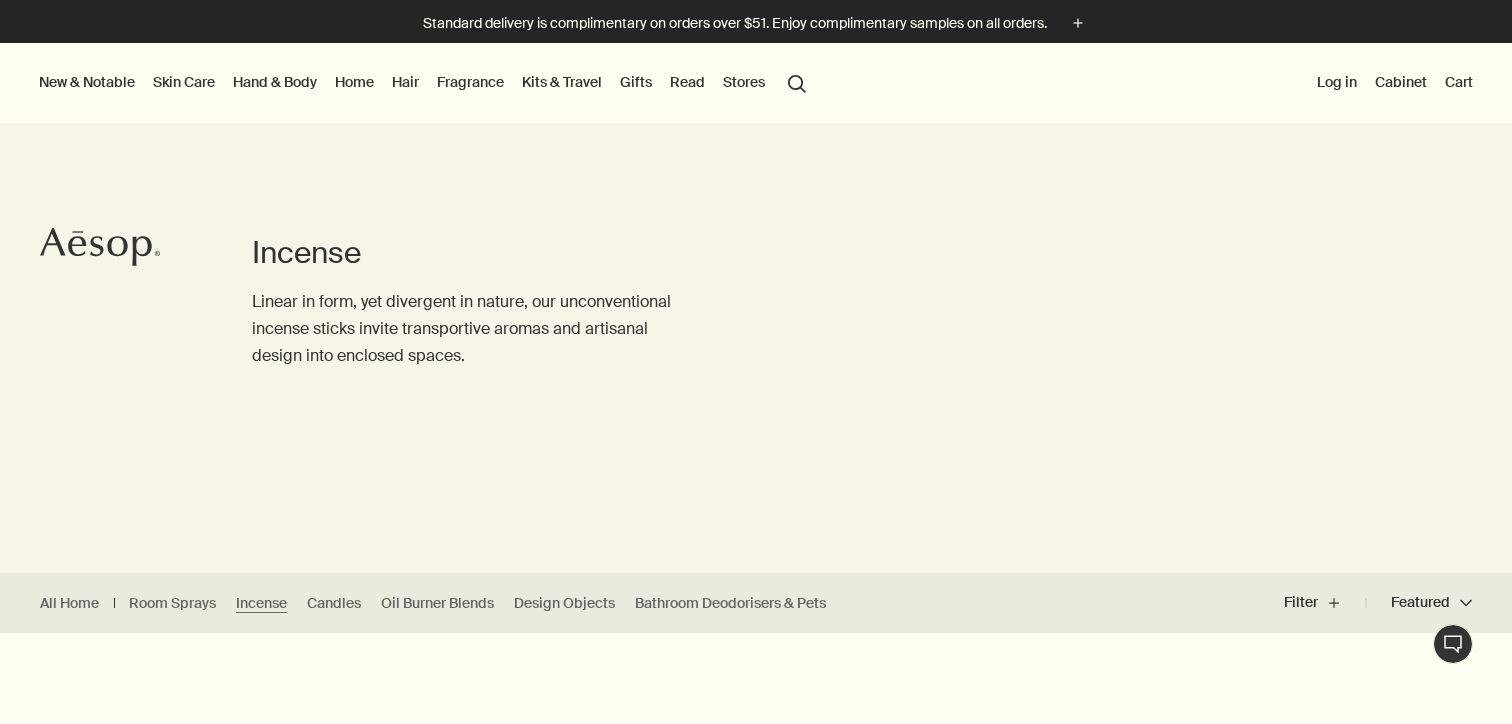 click on "Home" at bounding box center (354, 82) 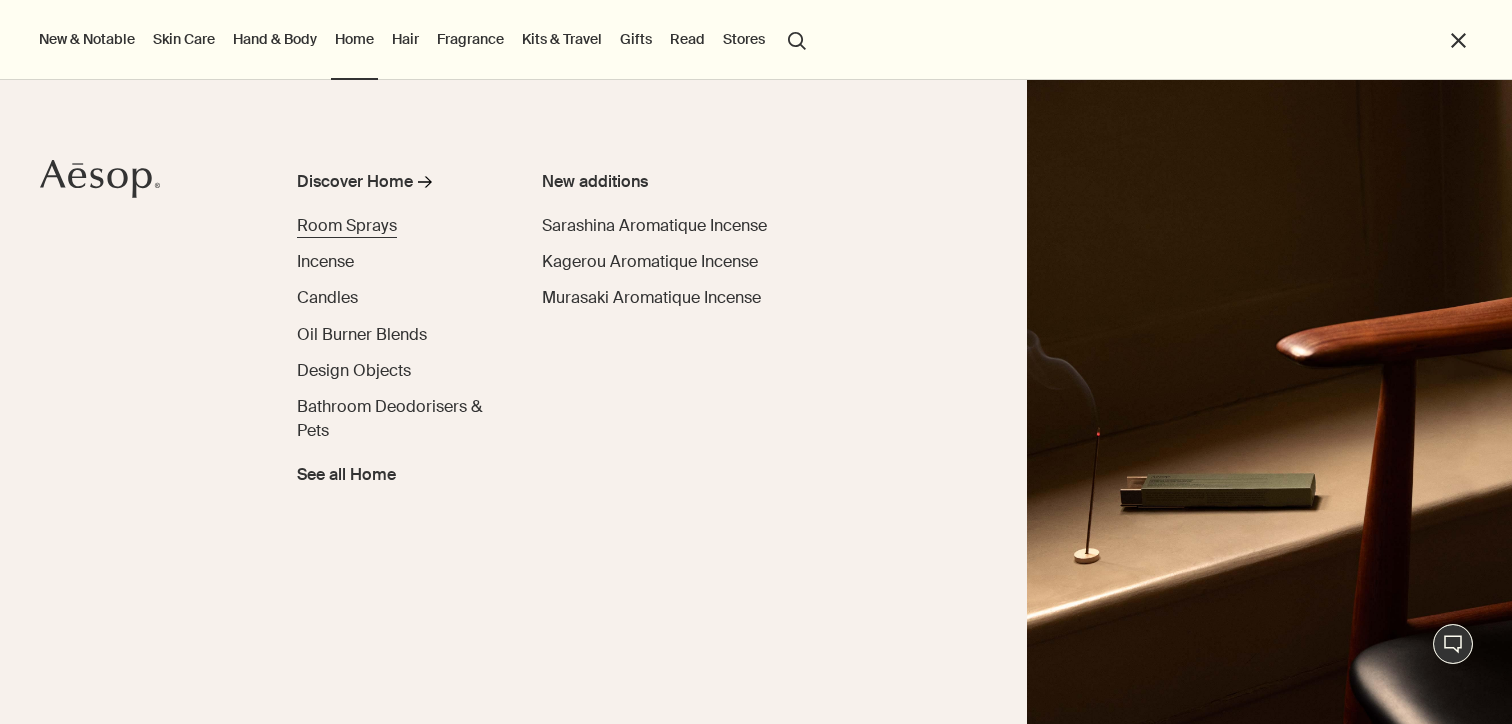 click on "Room Sprays" at bounding box center [347, 225] 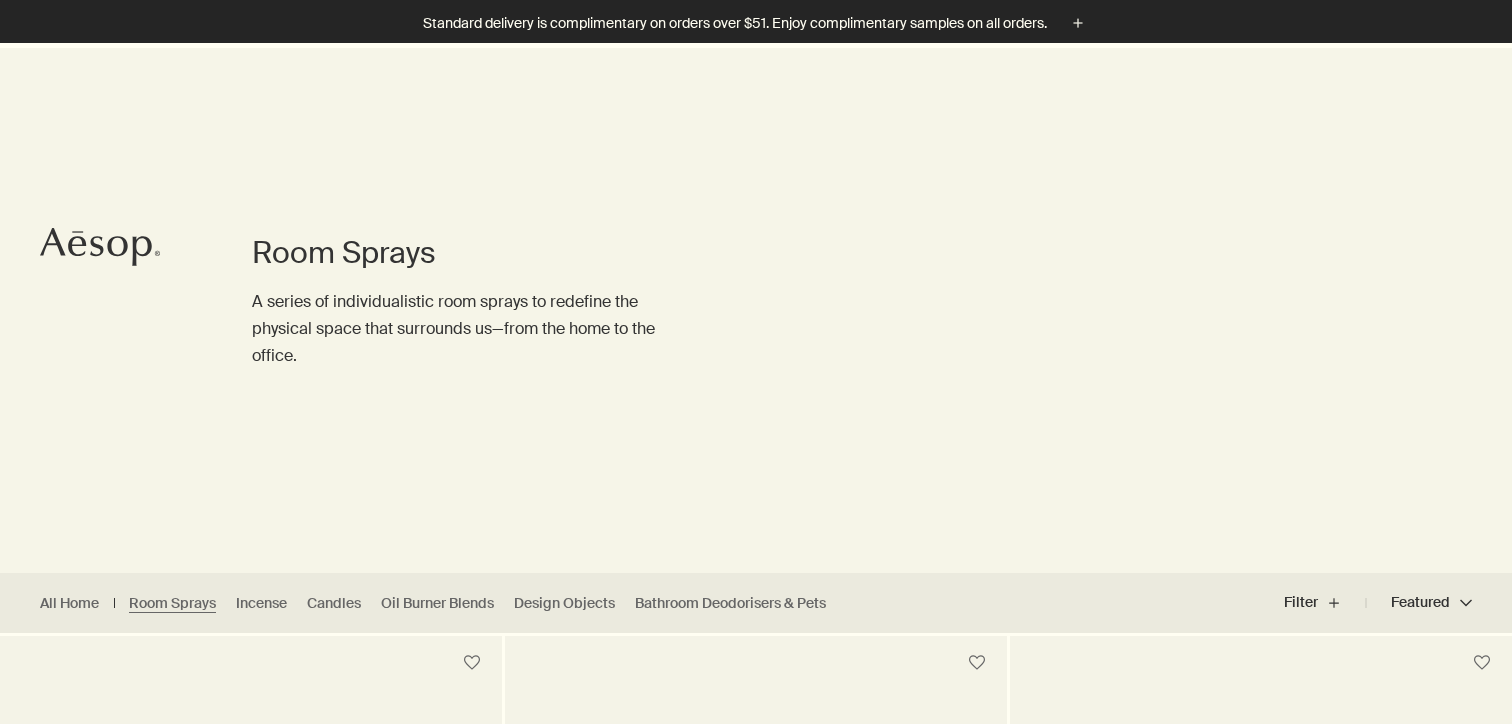 scroll, scrollTop: 398, scrollLeft: 0, axis: vertical 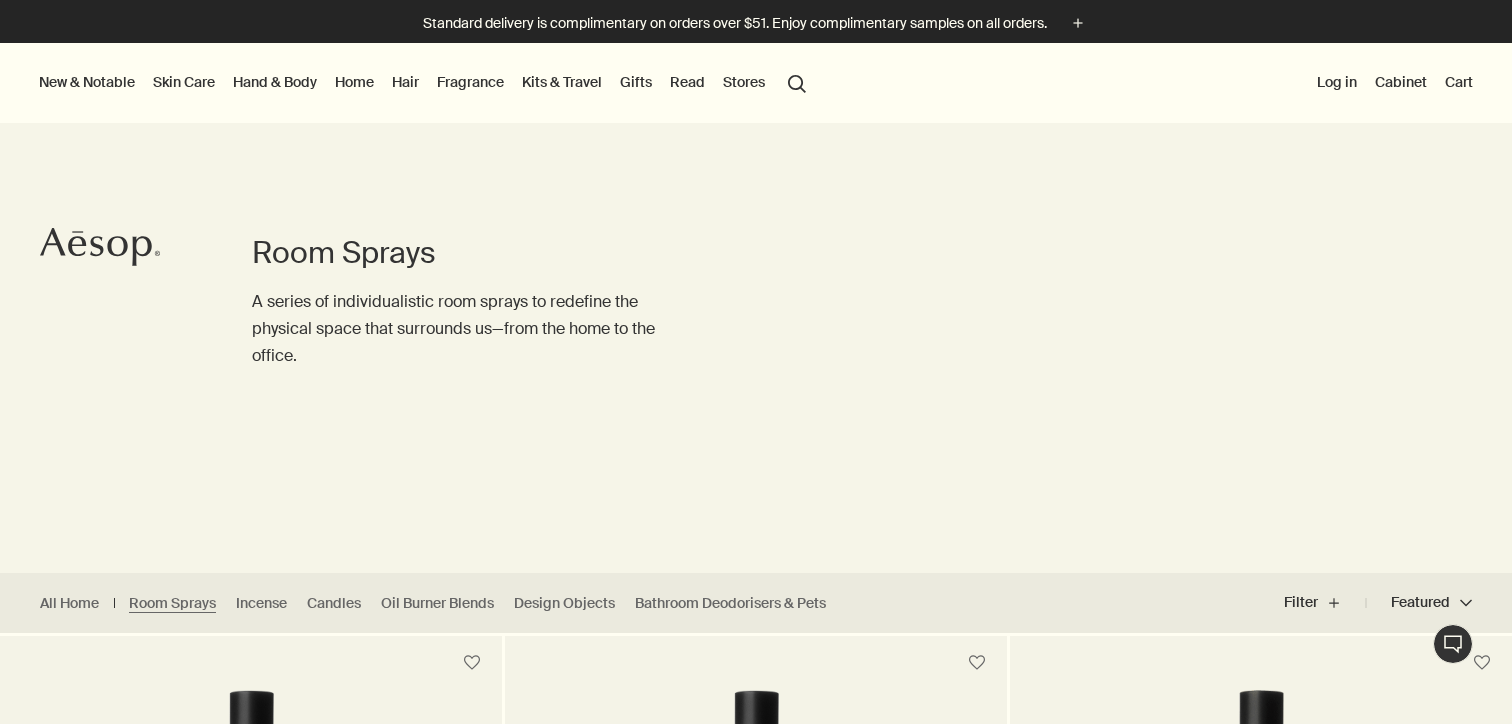 click on "Hand & Body" at bounding box center (275, 82) 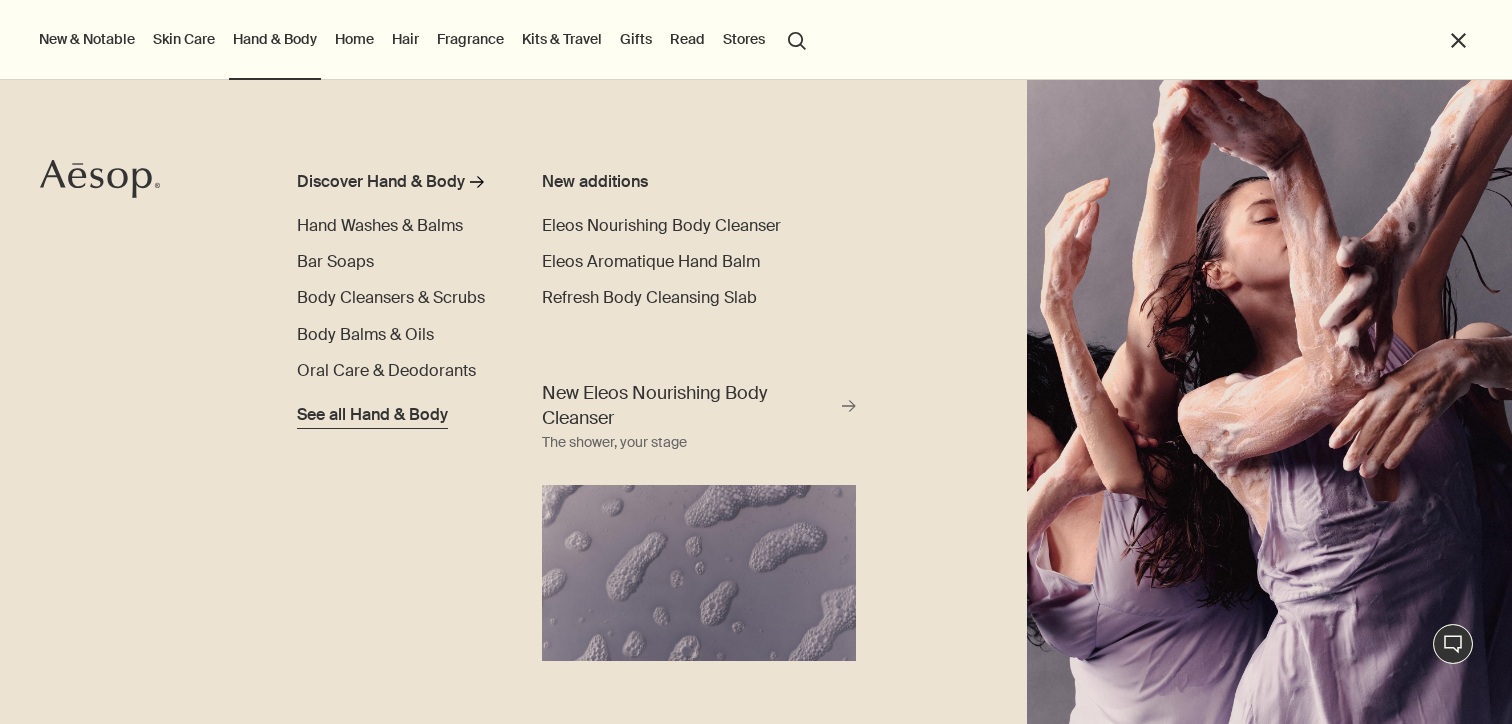 click on "See all Hand & Body" at bounding box center (372, 415) 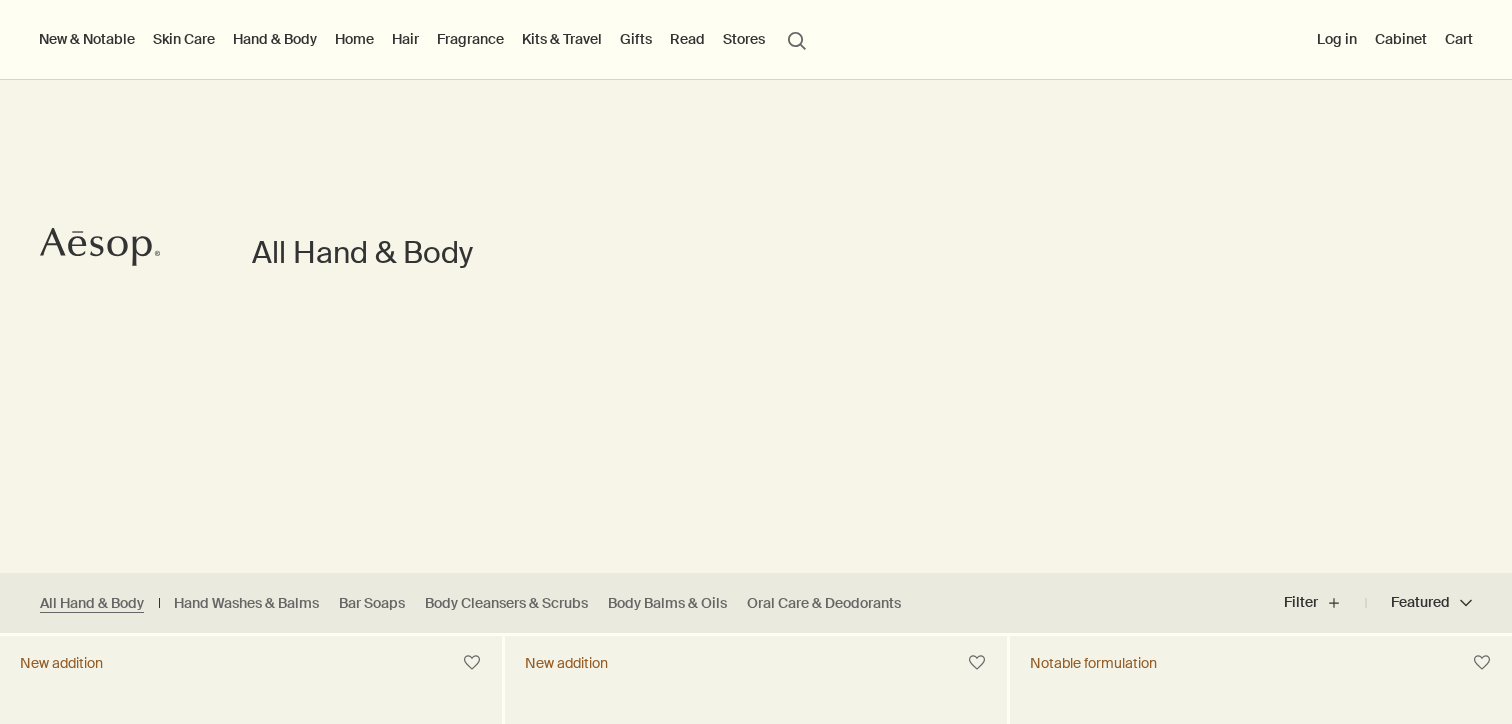 scroll, scrollTop: 373, scrollLeft: 0, axis: vertical 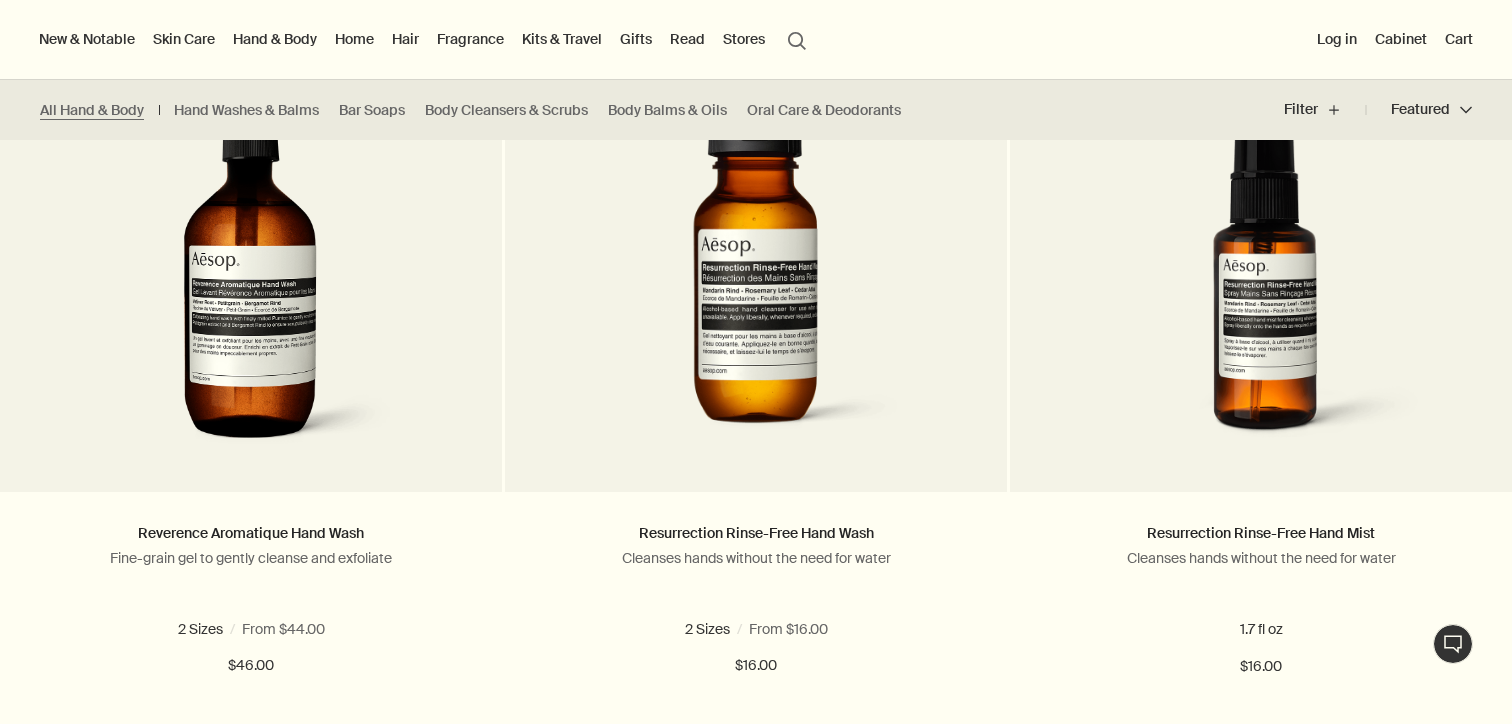 click on "Kits & Travel" at bounding box center [562, 39] 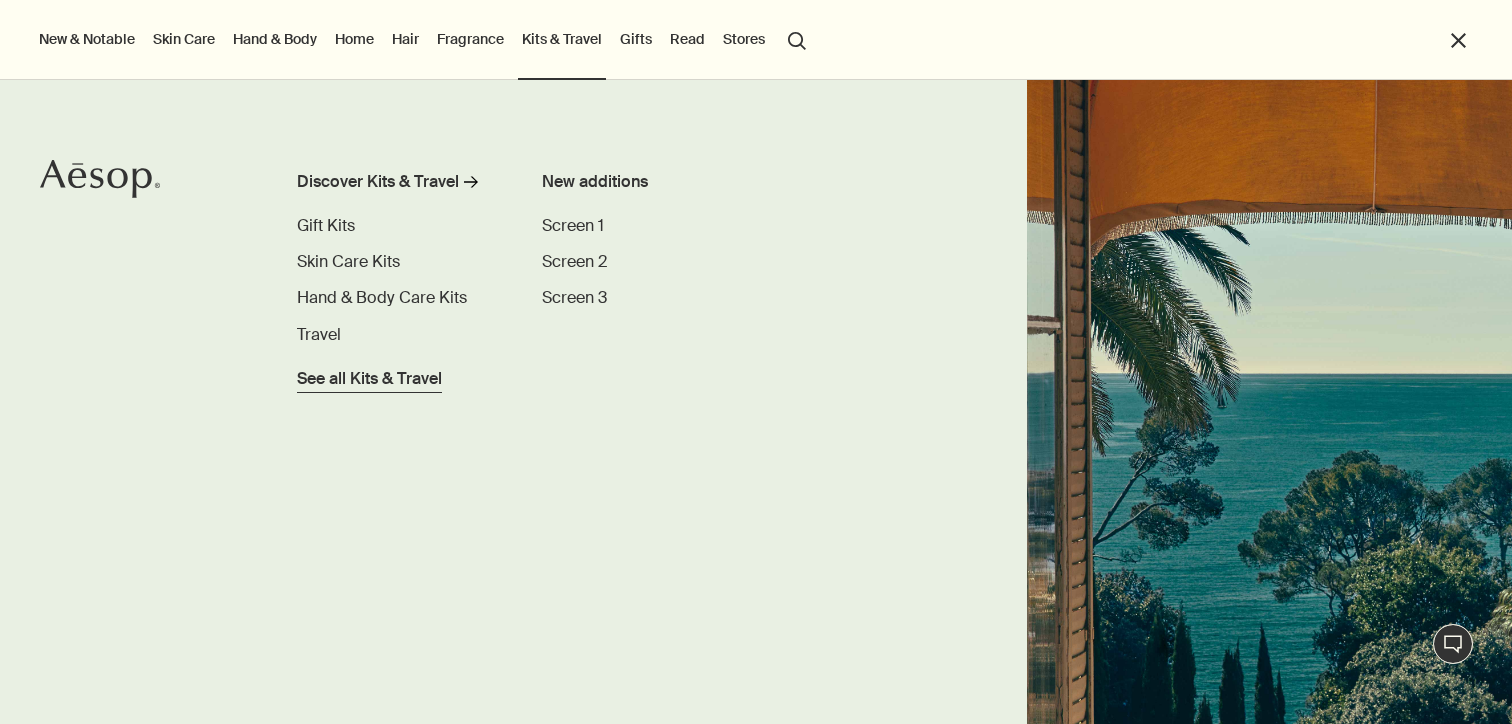 click on "See all Kits & Travel" at bounding box center [369, 379] 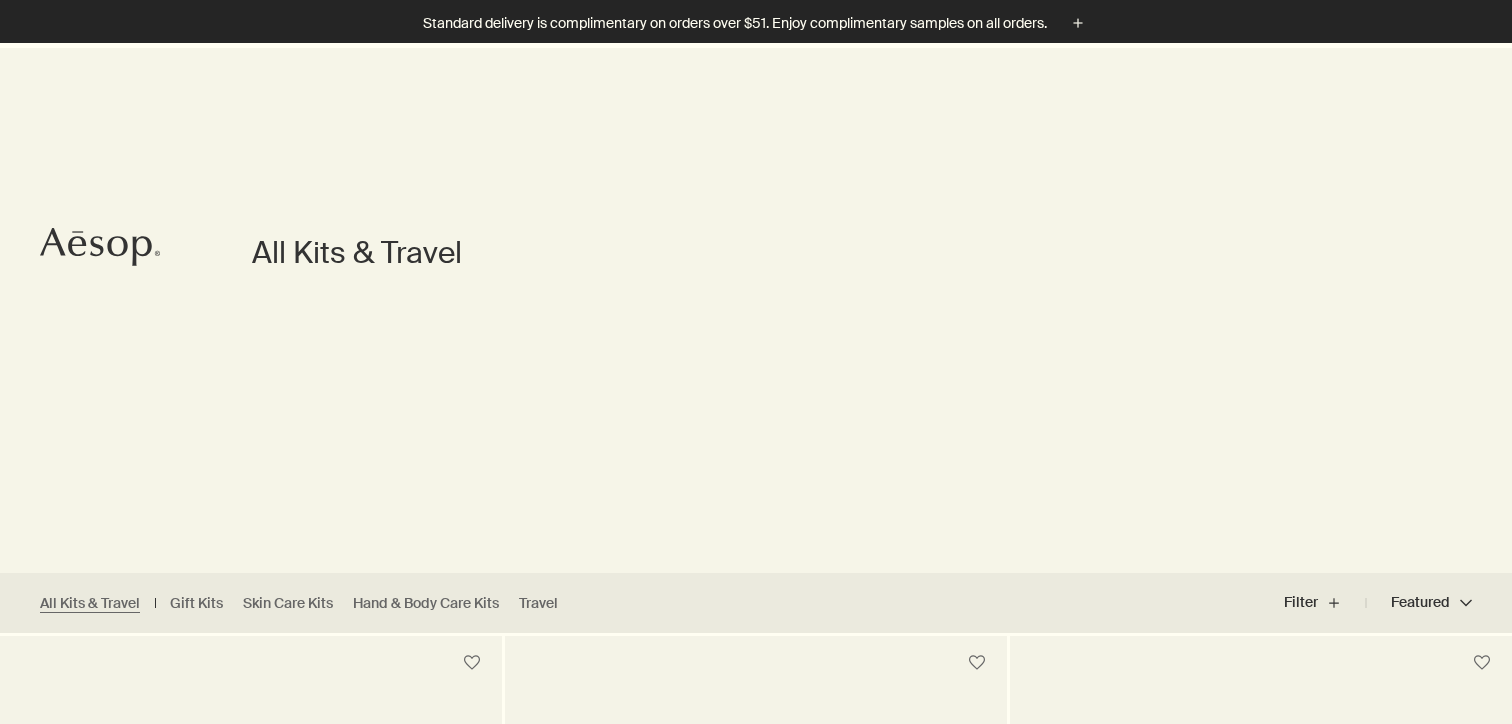 scroll, scrollTop: 507, scrollLeft: 0, axis: vertical 